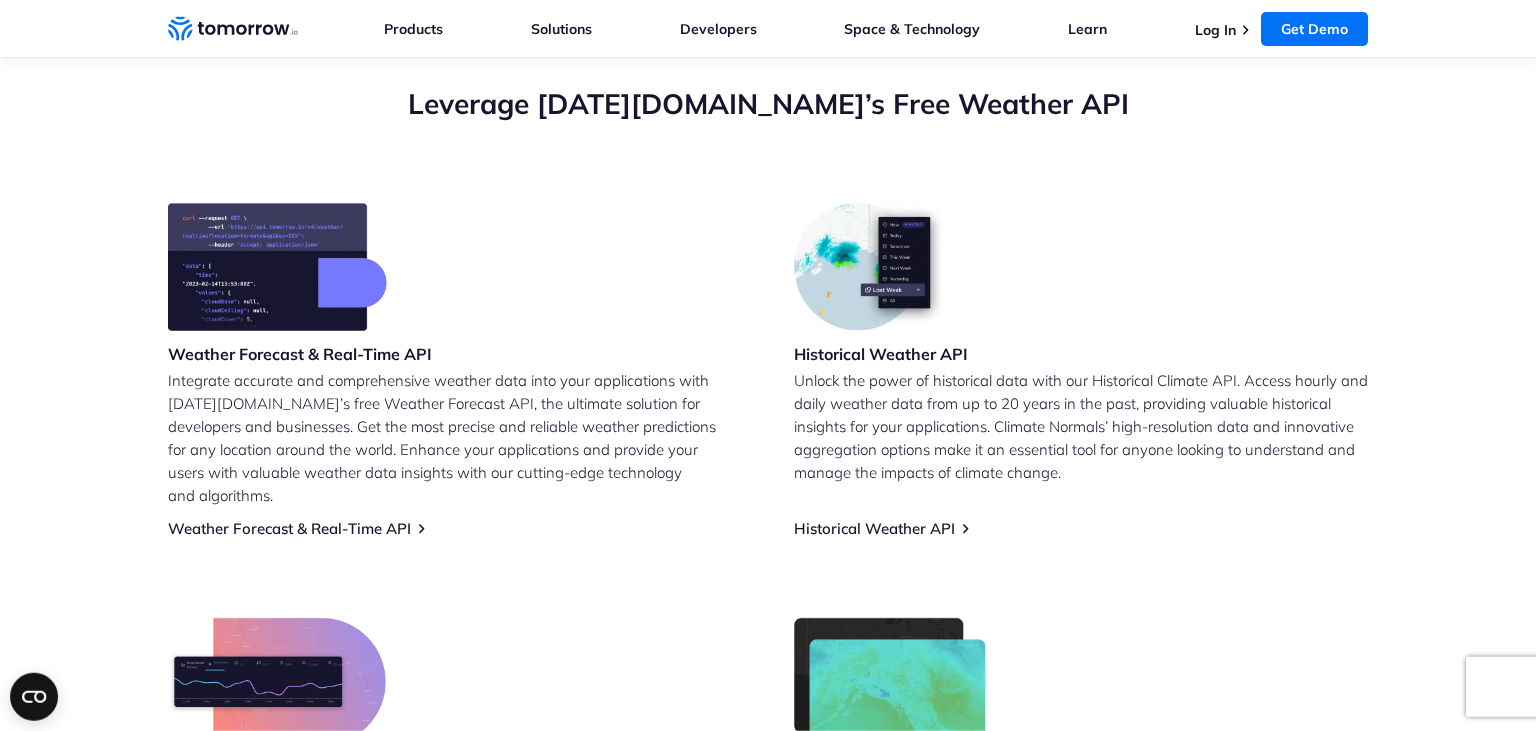 scroll, scrollTop: 740, scrollLeft: 0, axis: vertical 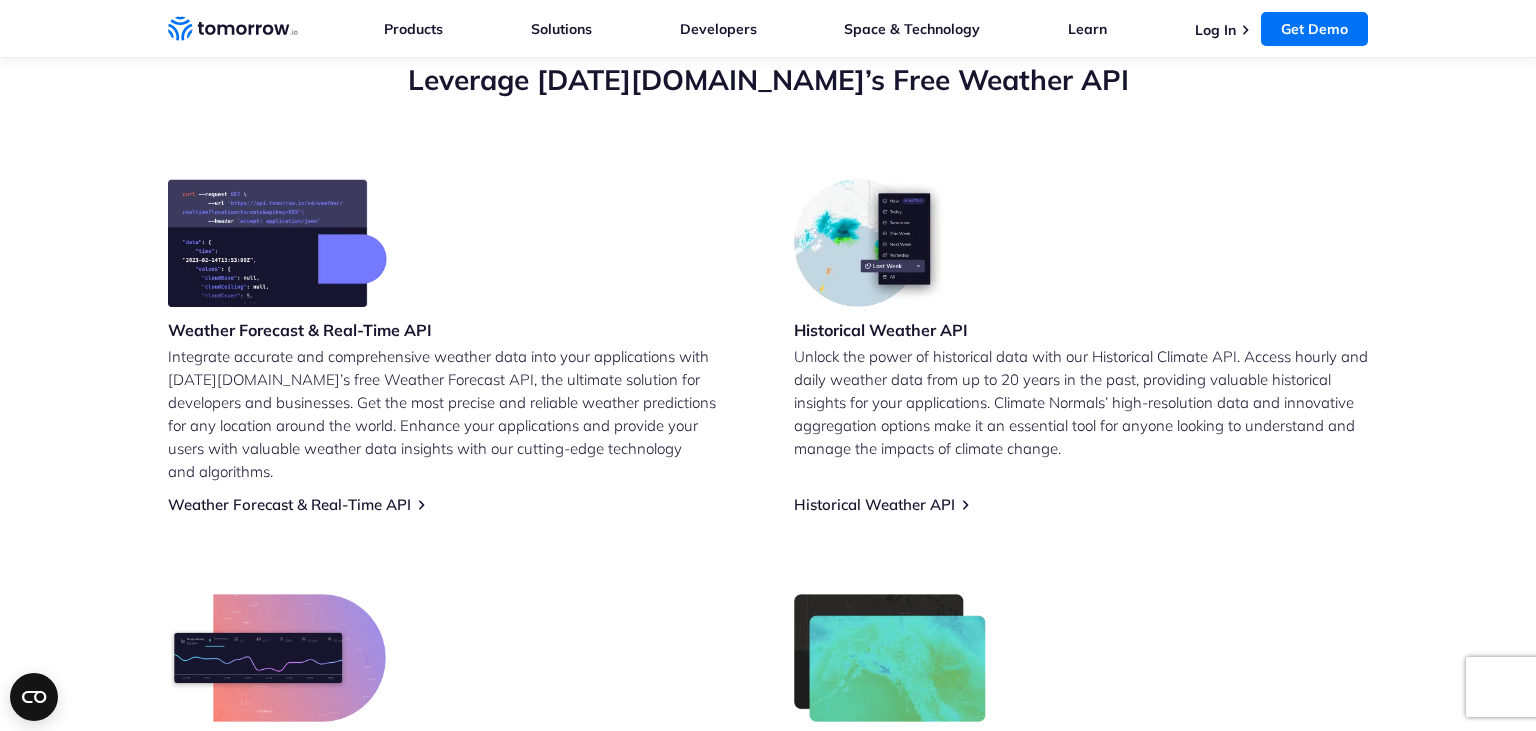 click on "Weather Forecast & Real-Time API" at bounding box center [300, 330] 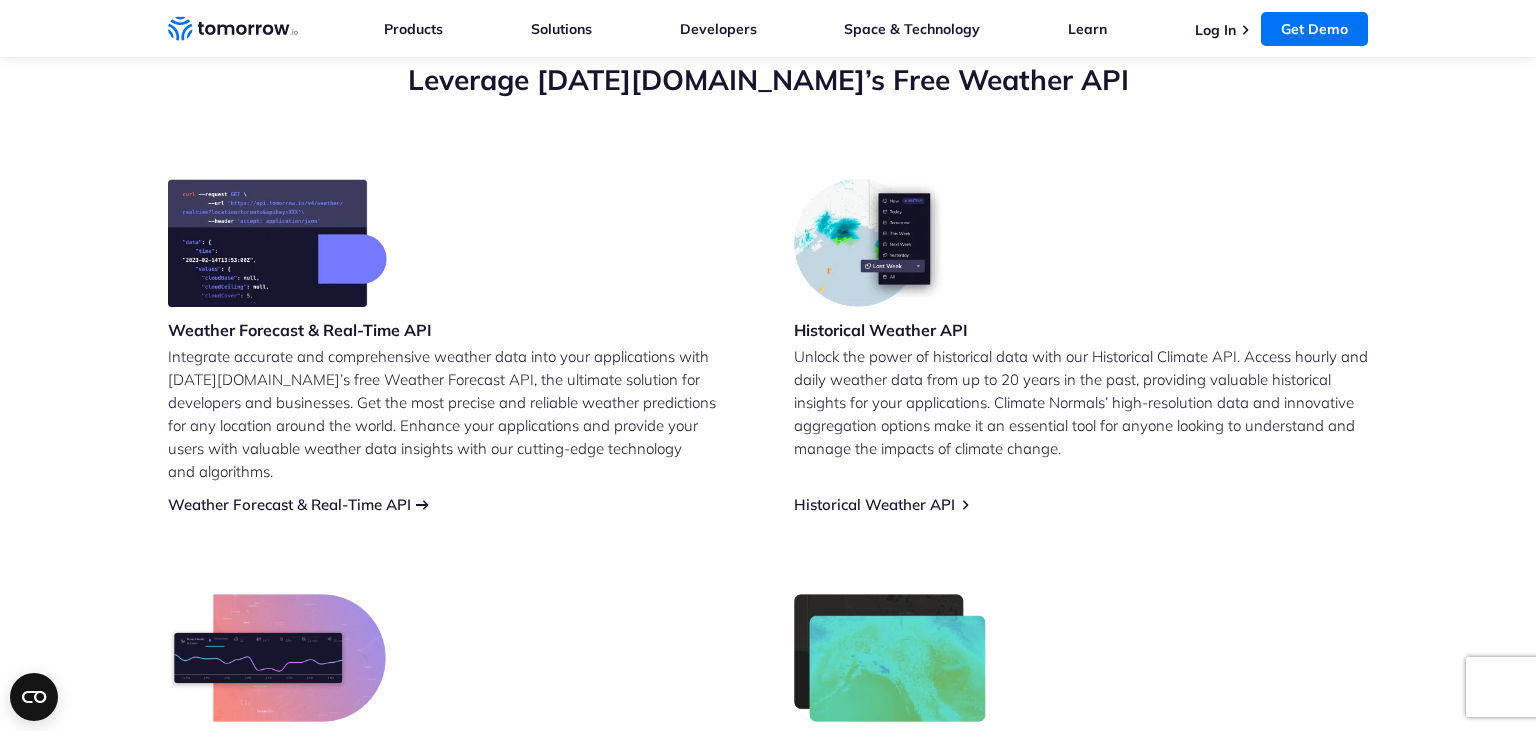 click on "Weather Forecast & Real-Time API" at bounding box center (289, 504) 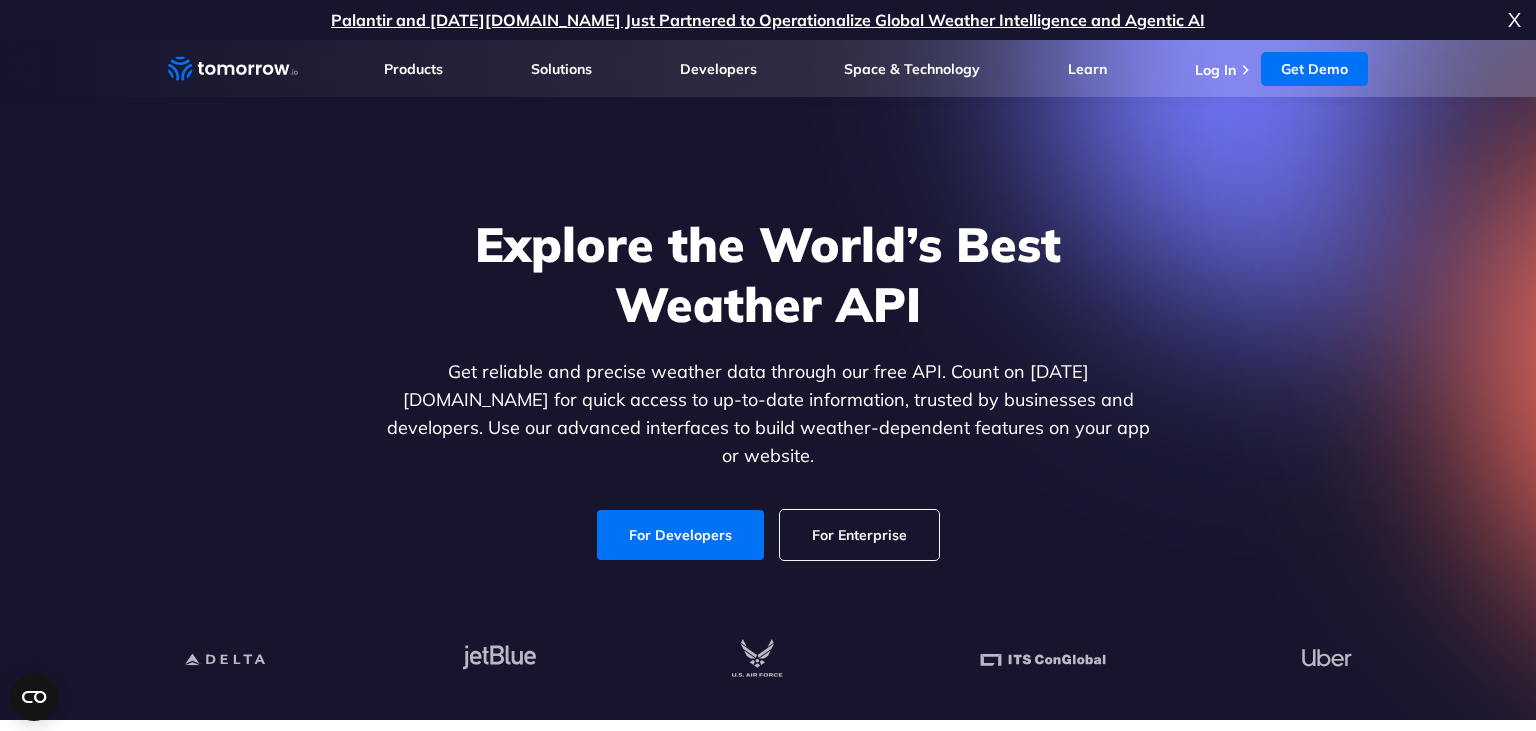 scroll, scrollTop: 0, scrollLeft: 0, axis: both 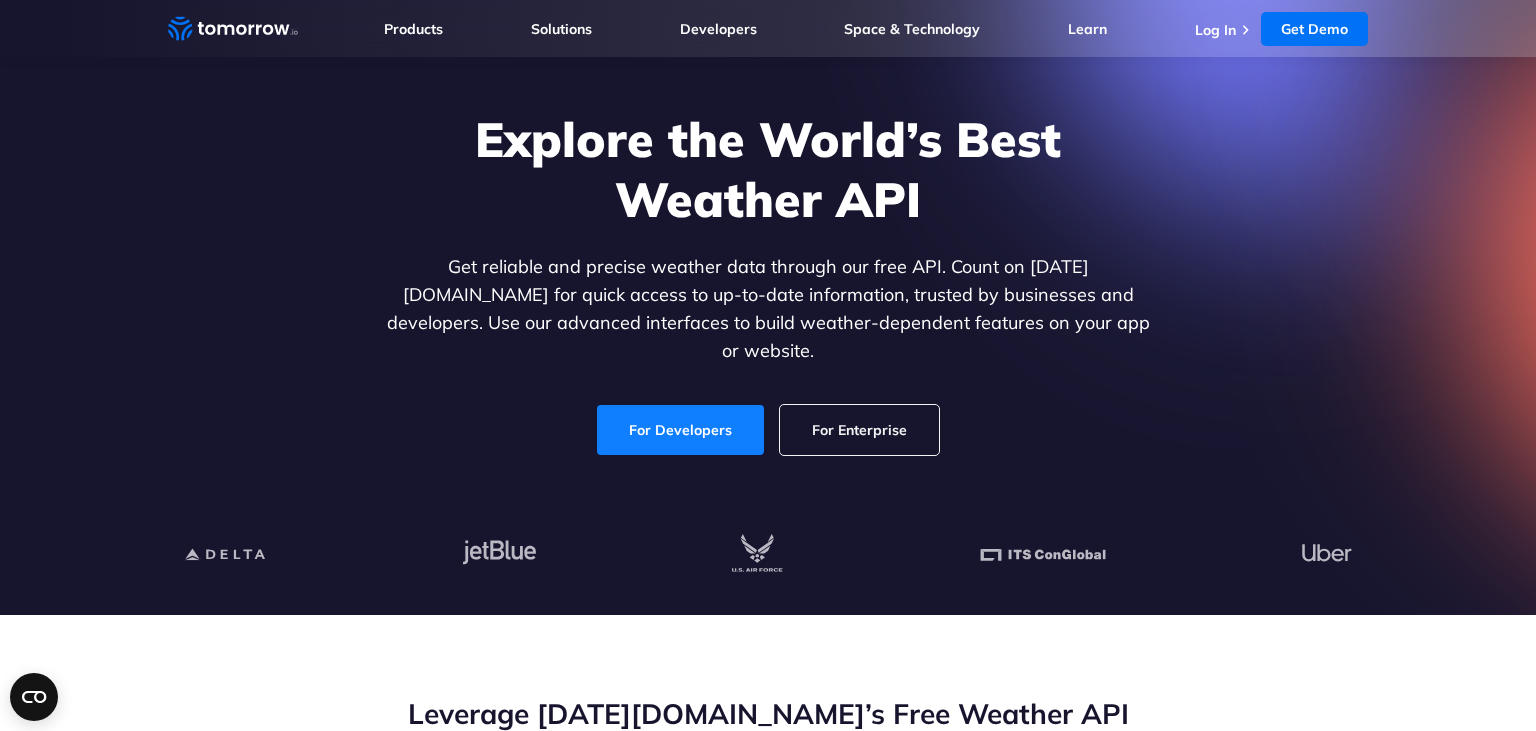 click on "For Developers" at bounding box center [680, 430] 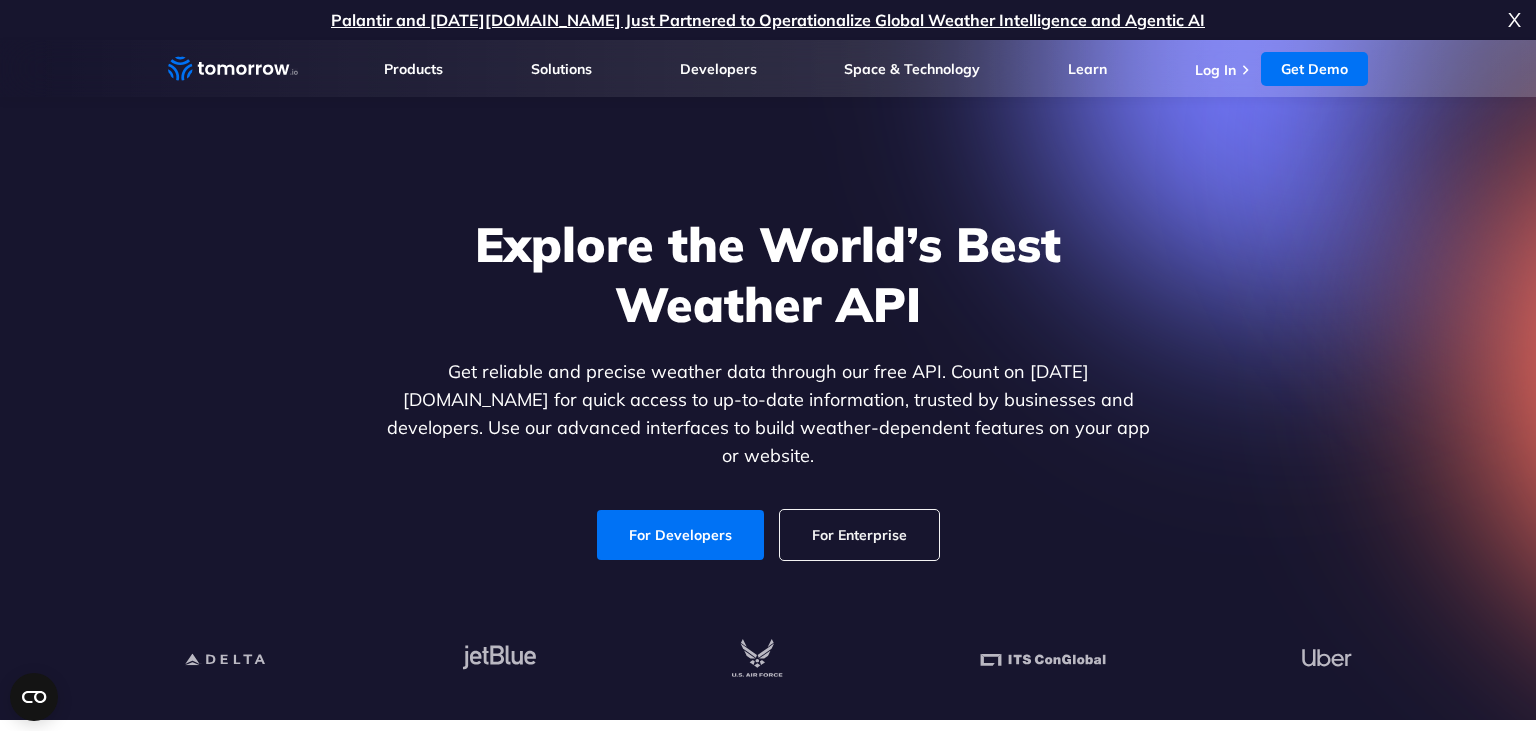 scroll, scrollTop: 0, scrollLeft: 0, axis: both 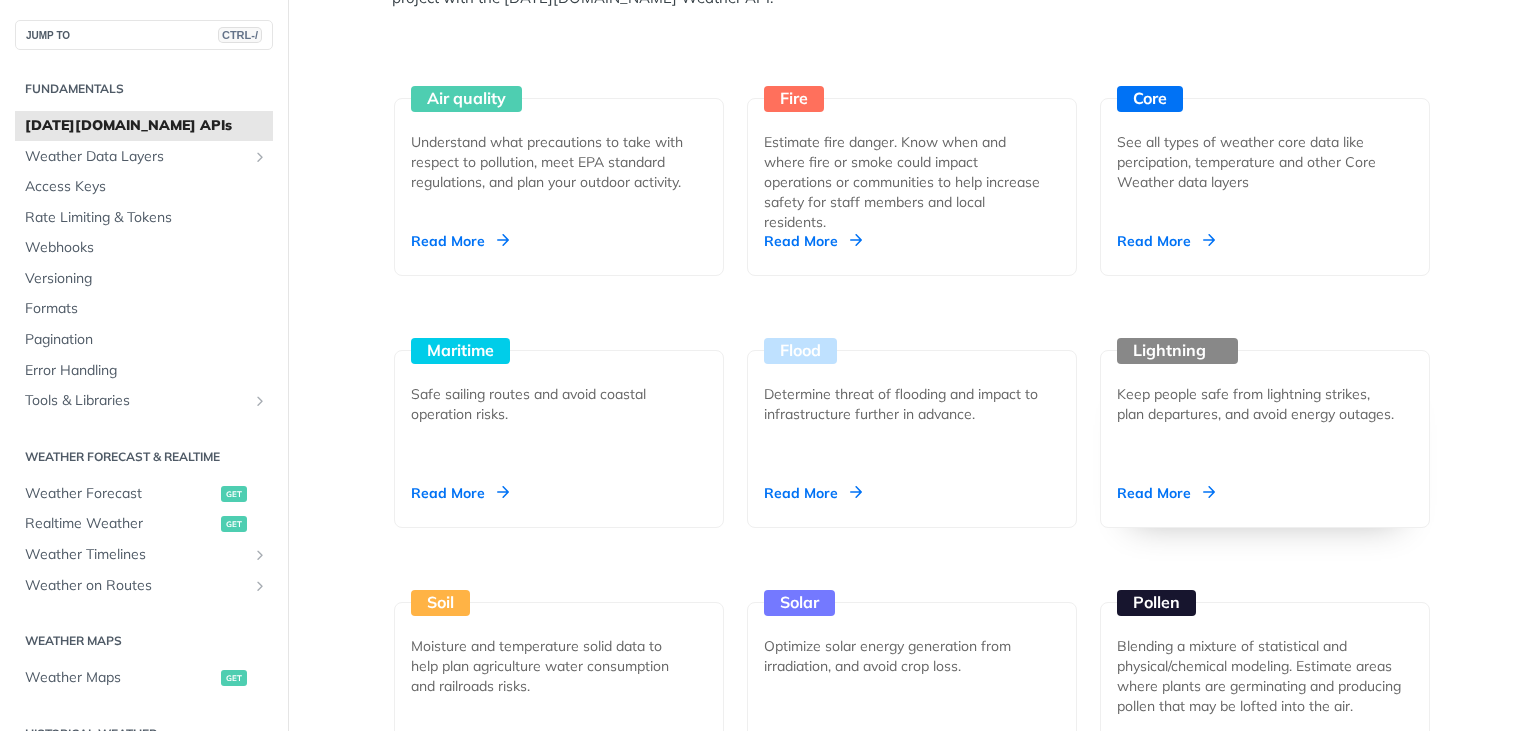click on "Lightning" at bounding box center (1177, 351) 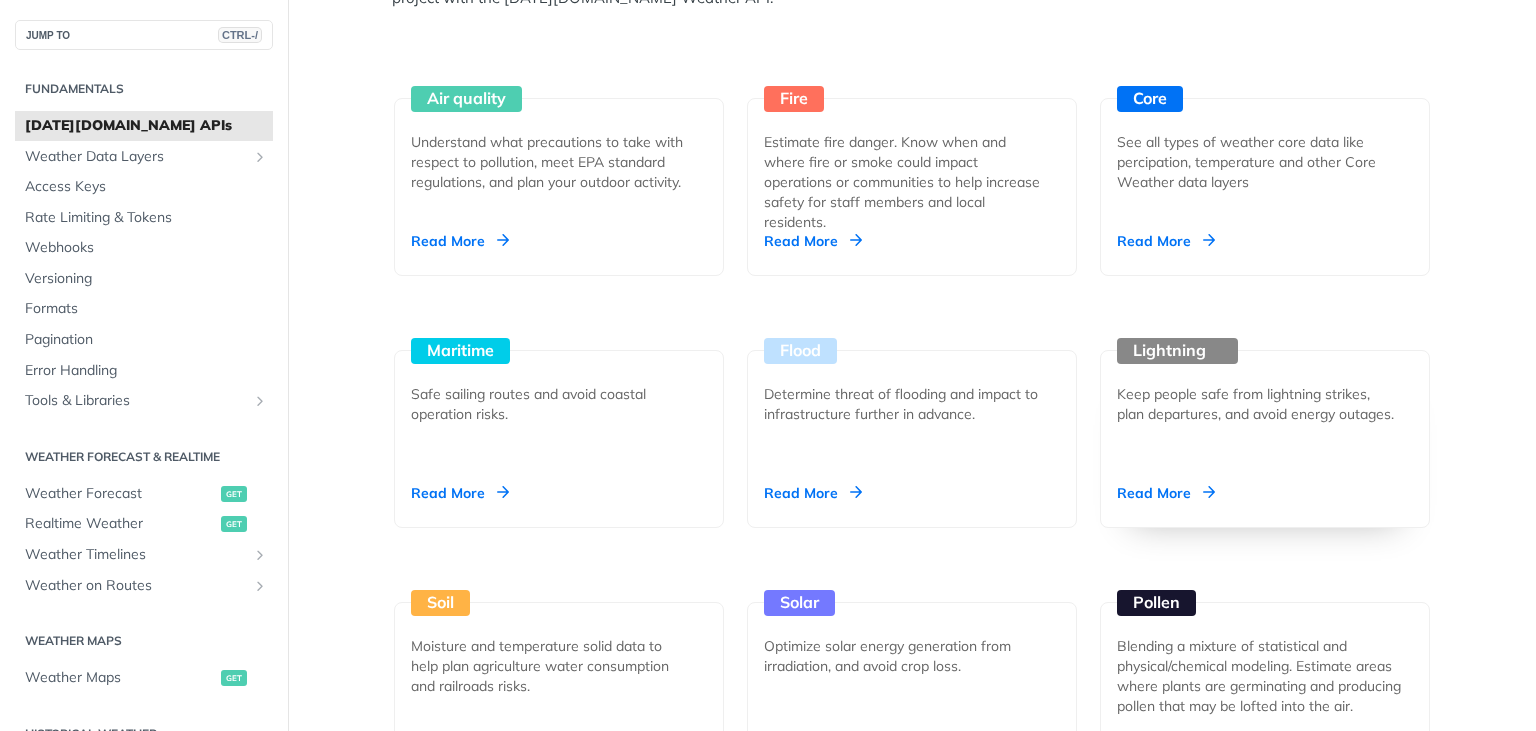 click on "Lightning" at bounding box center (1177, 351) 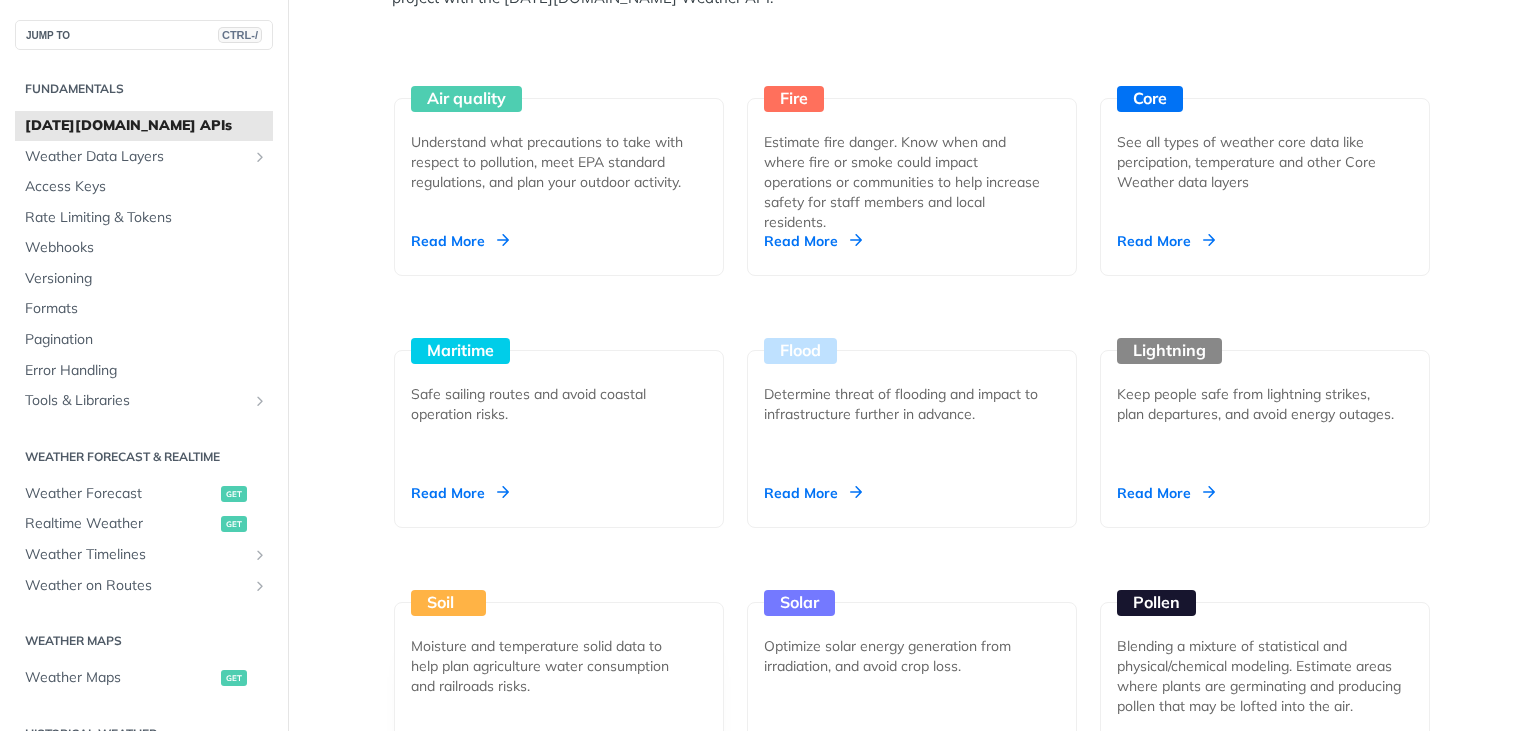 click on "Soil" at bounding box center [448, 603] 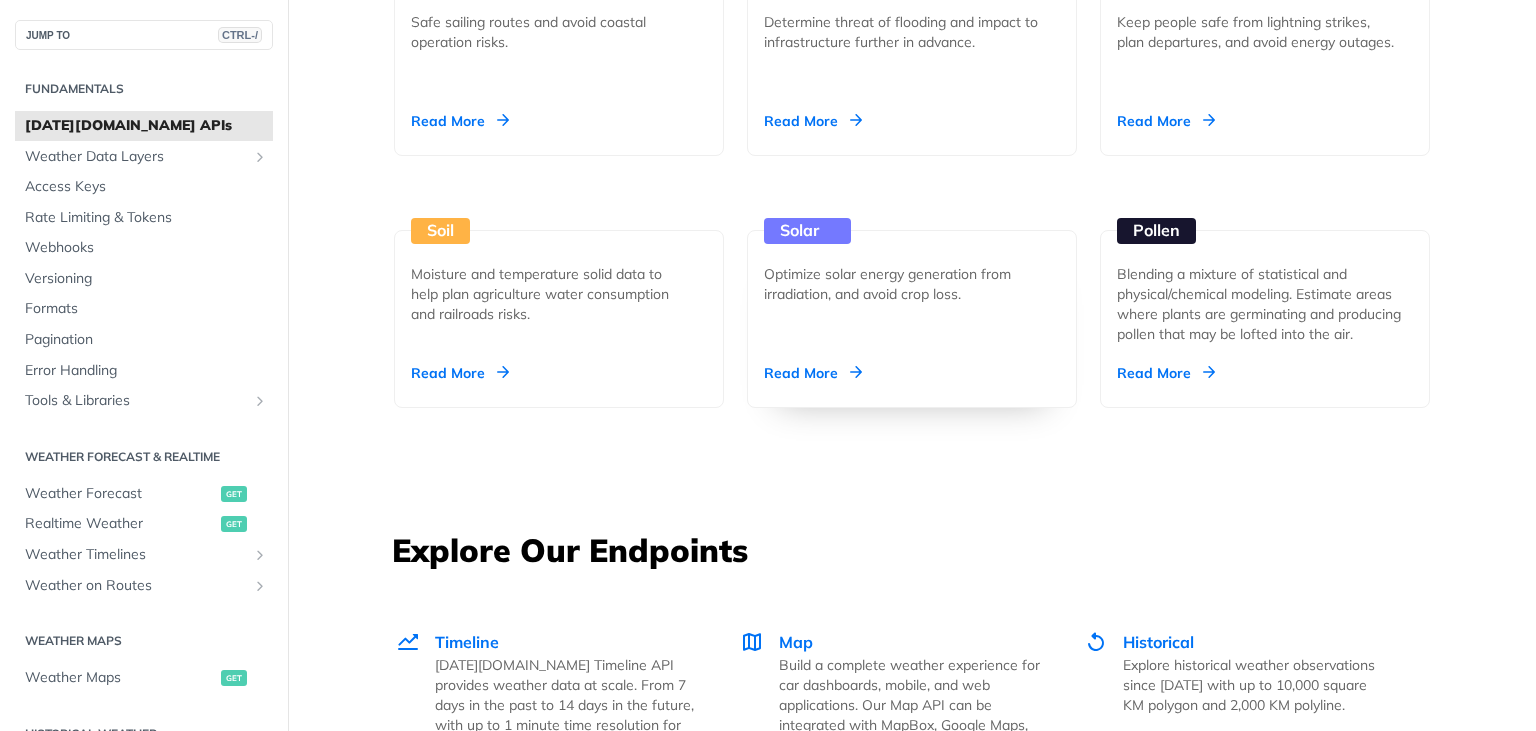 scroll, scrollTop: 2323, scrollLeft: 0, axis: vertical 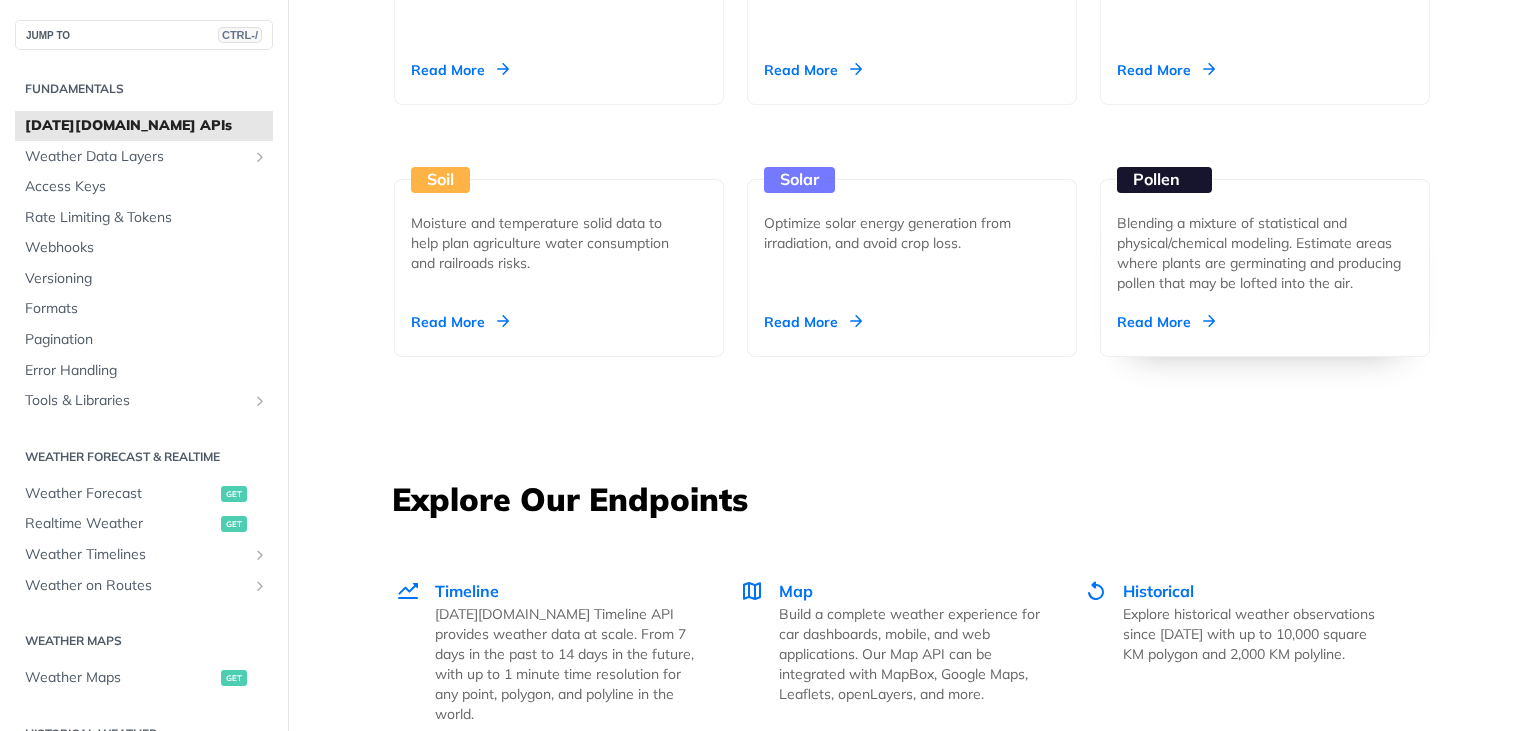 click on "Pollen" at bounding box center (1164, 180) 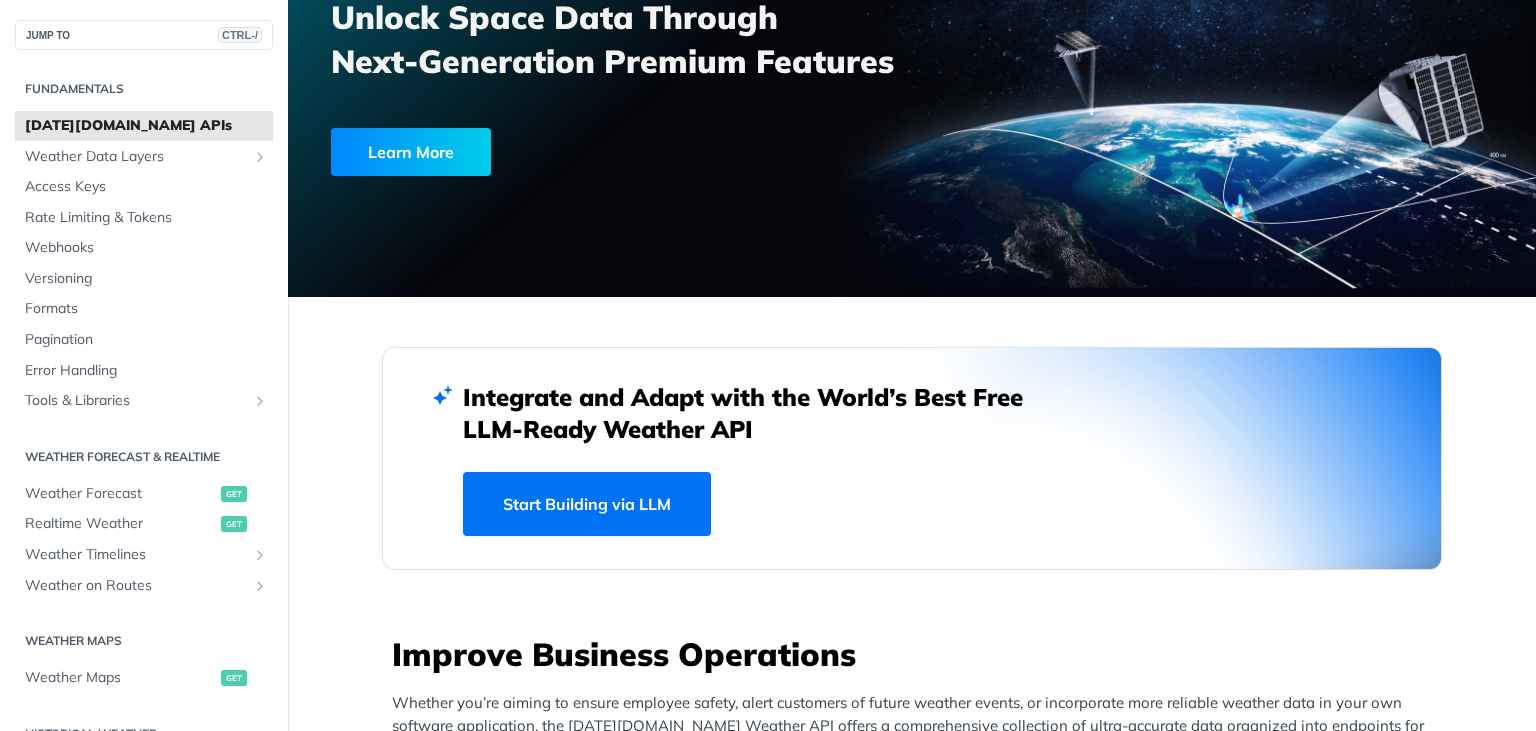 scroll, scrollTop: 0, scrollLeft: 0, axis: both 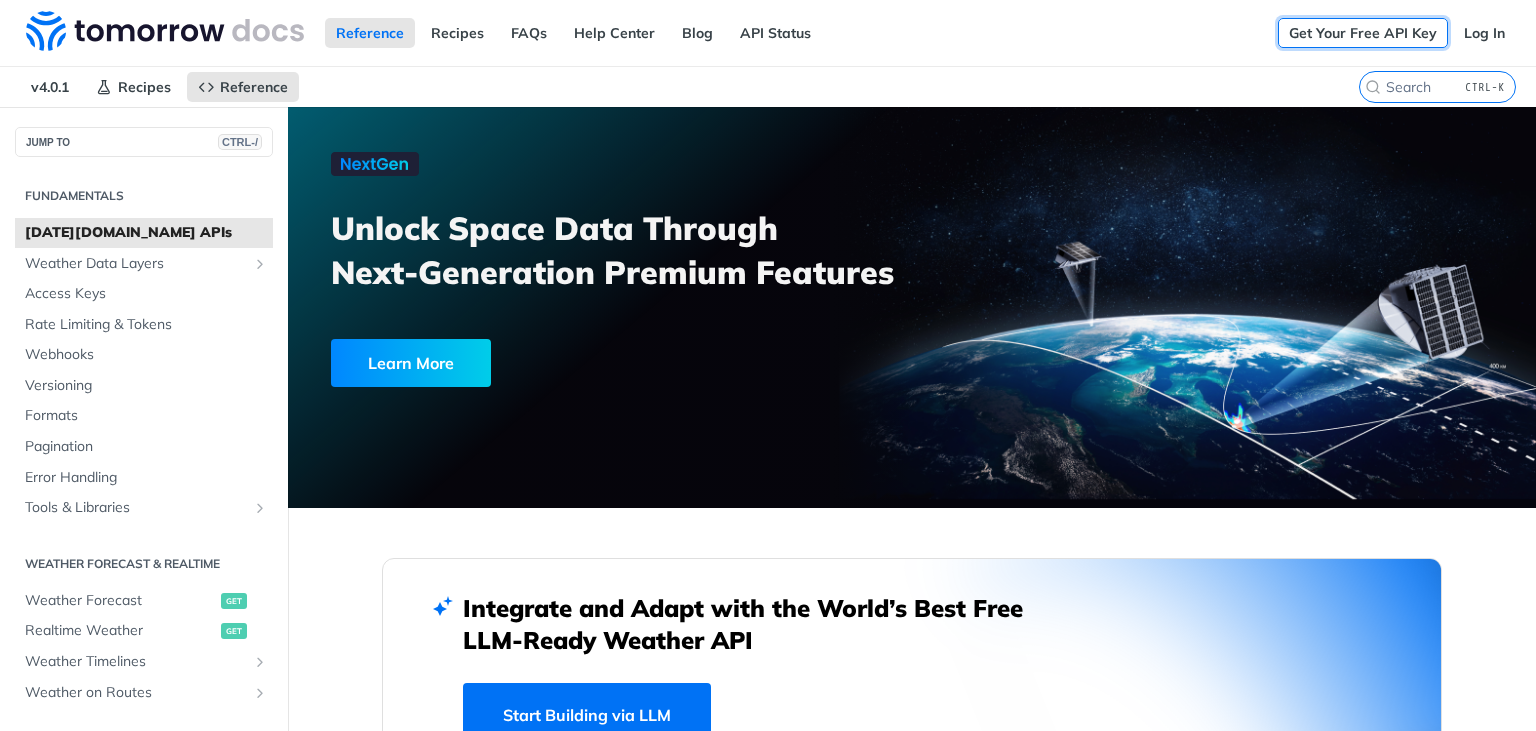 click on "Get Your Free API Key" at bounding box center [1363, 33] 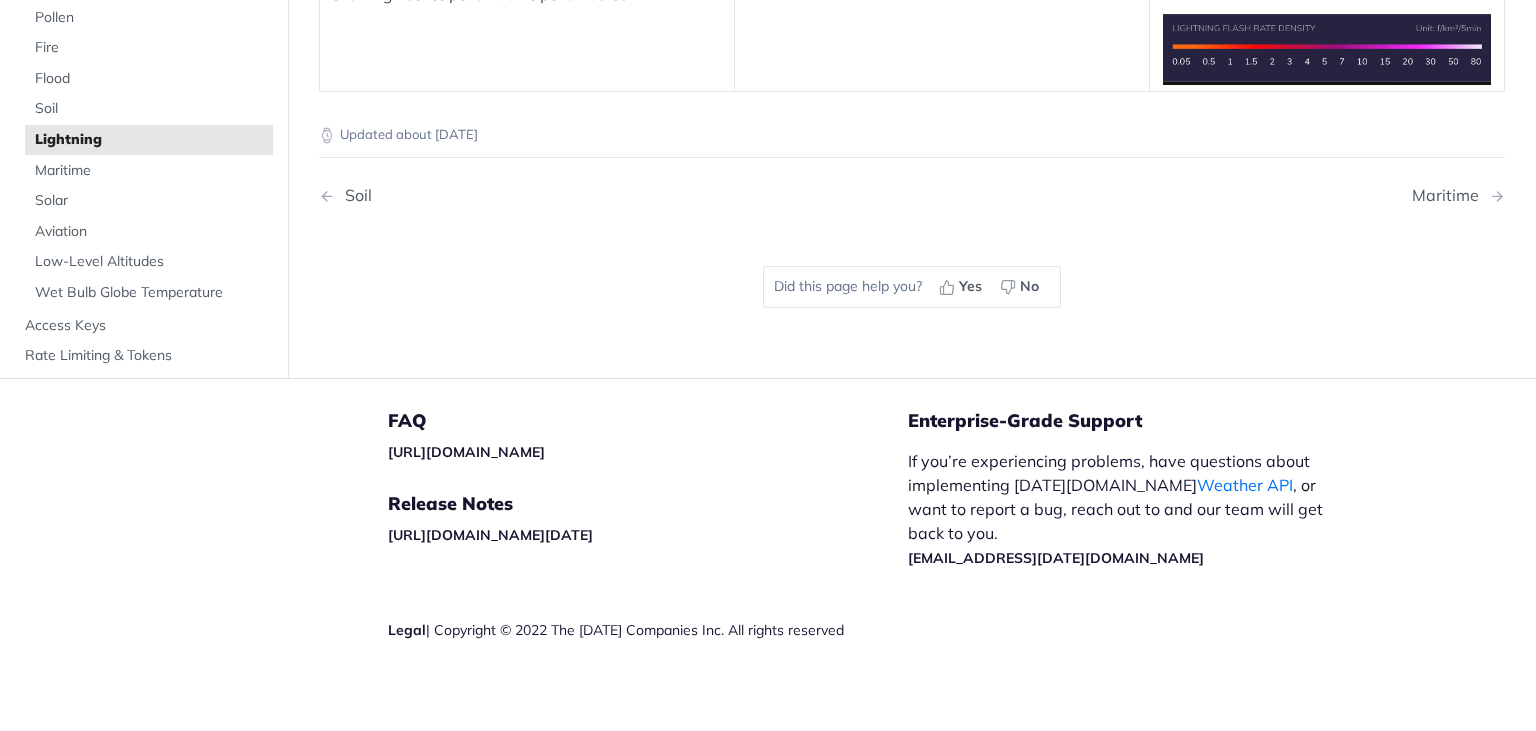 scroll, scrollTop: 682, scrollLeft: 0, axis: vertical 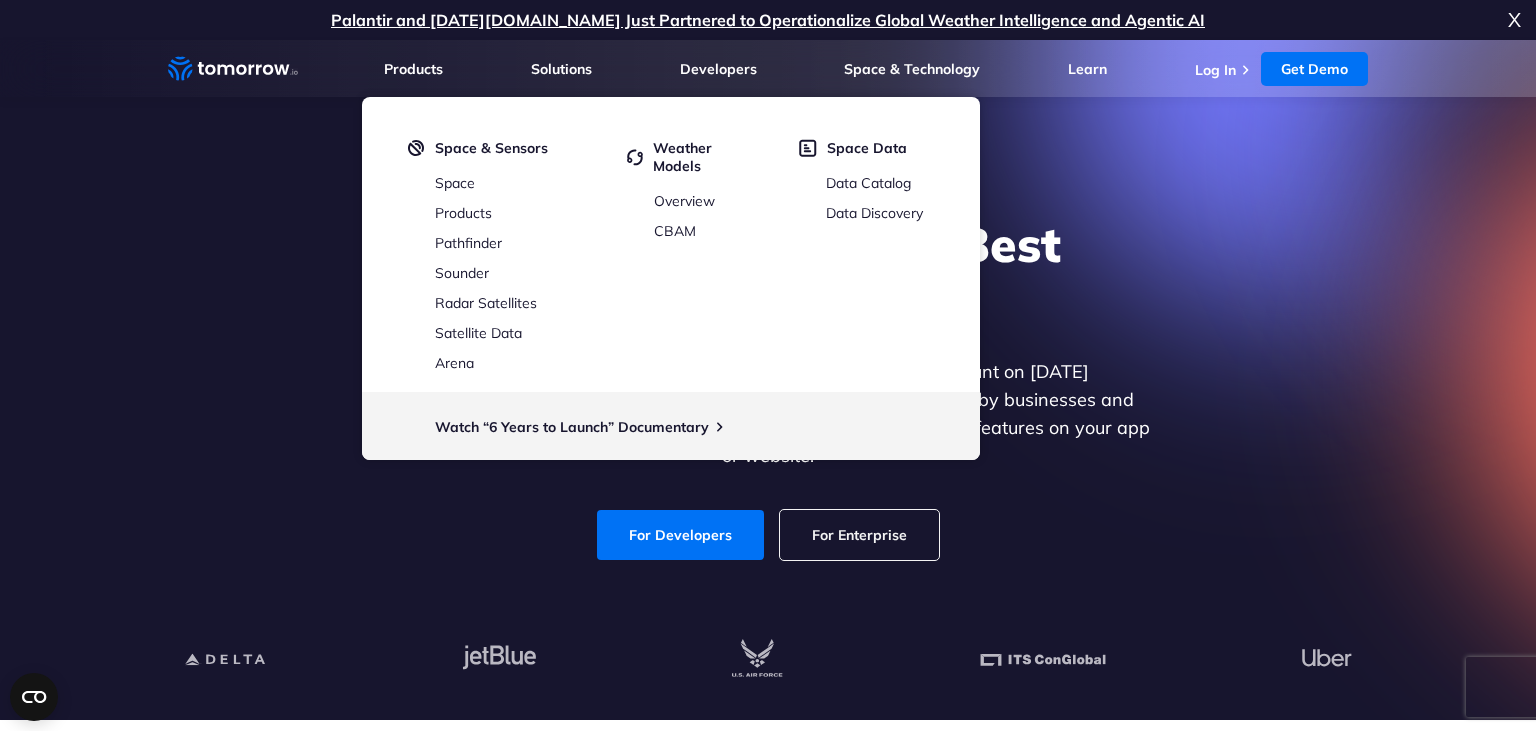 click on "Explore the World’s Best Weather API" at bounding box center [768, 274] 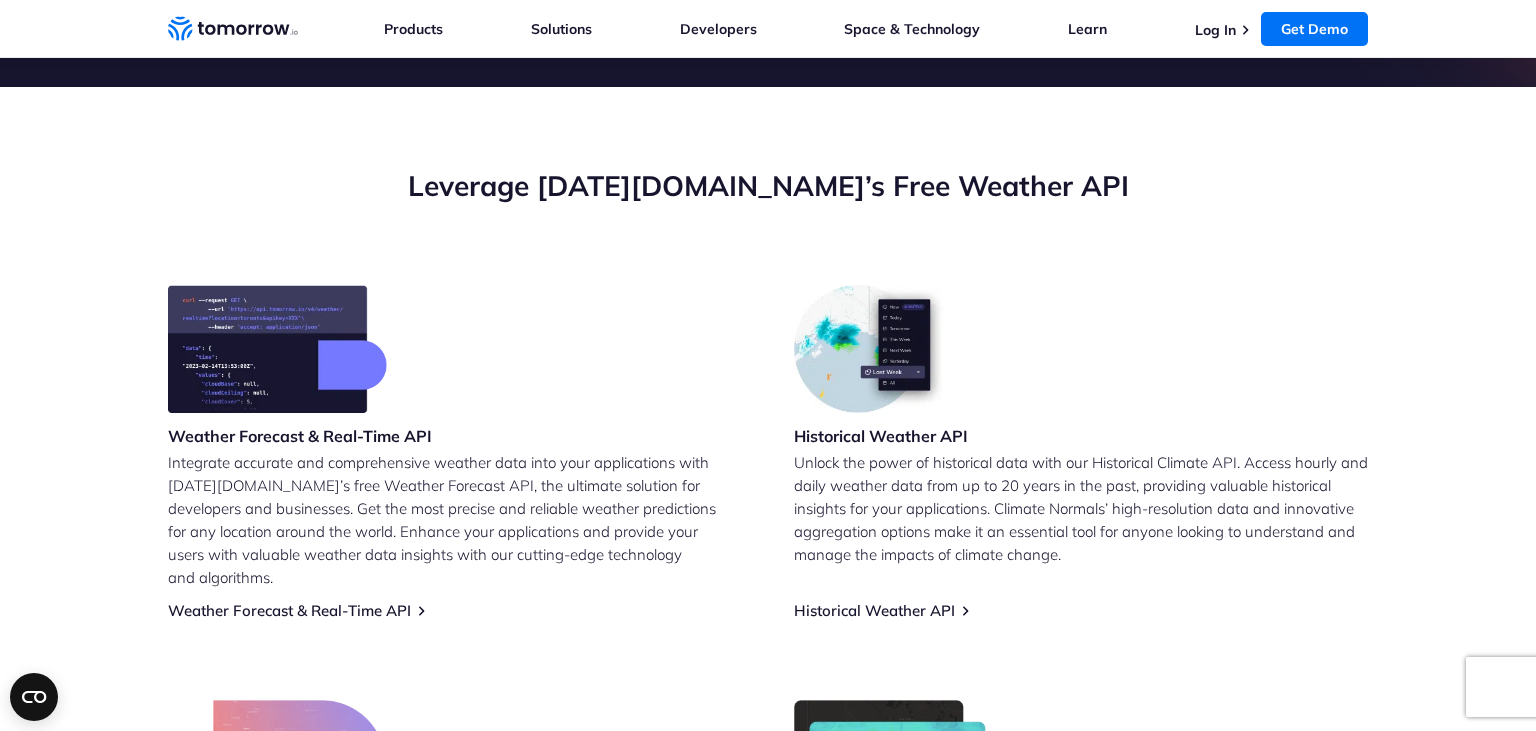 scroll, scrollTop: 845, scrollLeft: 0, axis: vertical 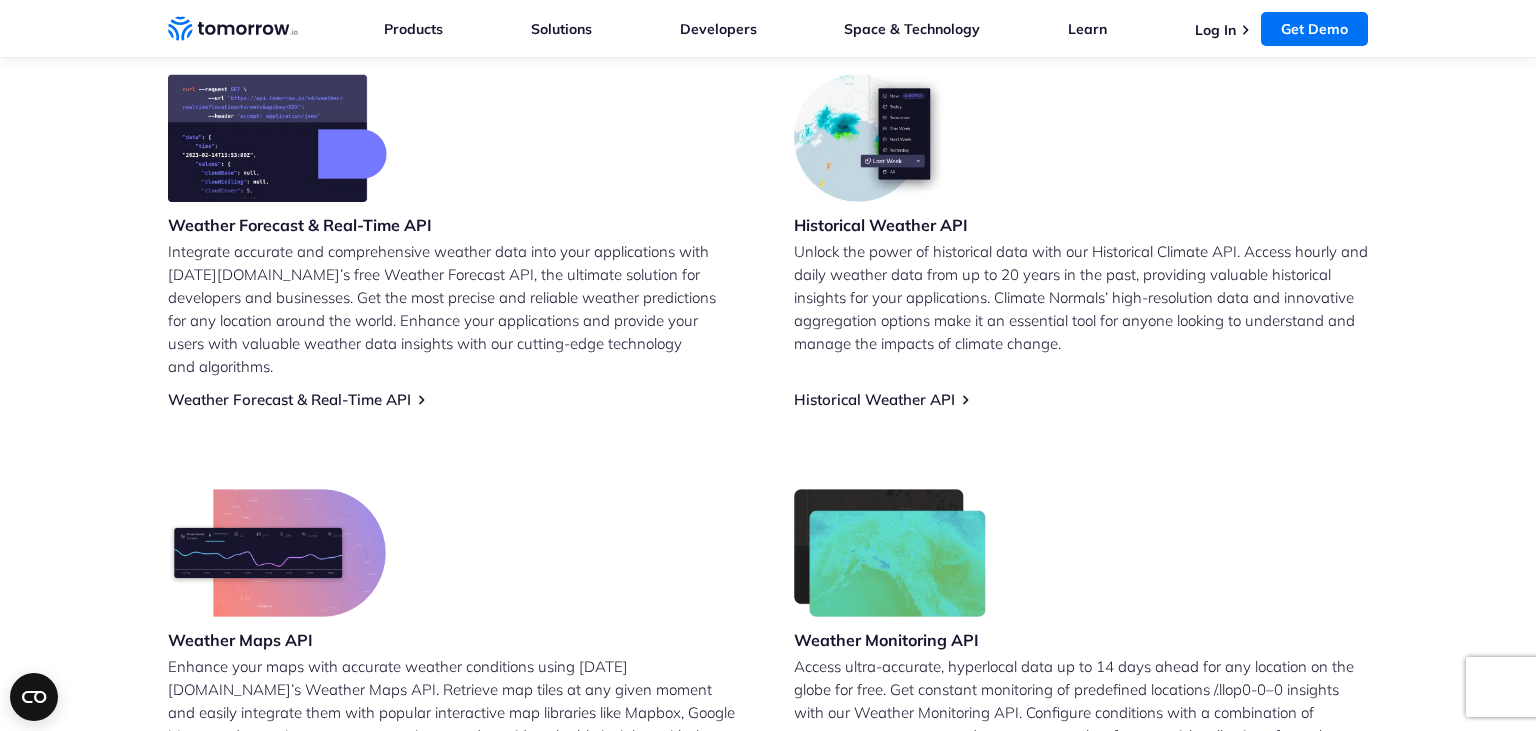 click on "Historical Weather API" at bounding box center (881, 225) 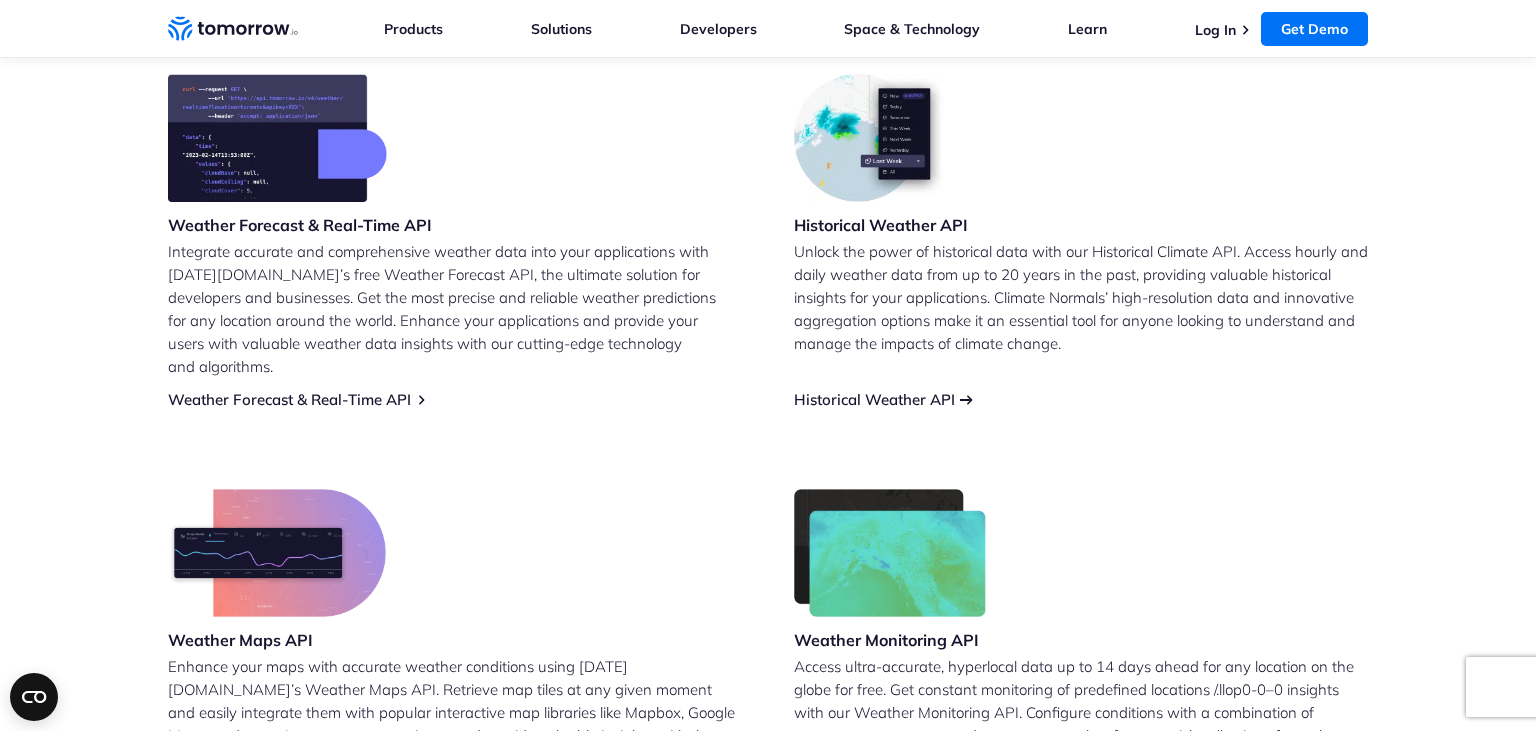 click on "Historical Weather API" at bounding box center [874, 399] 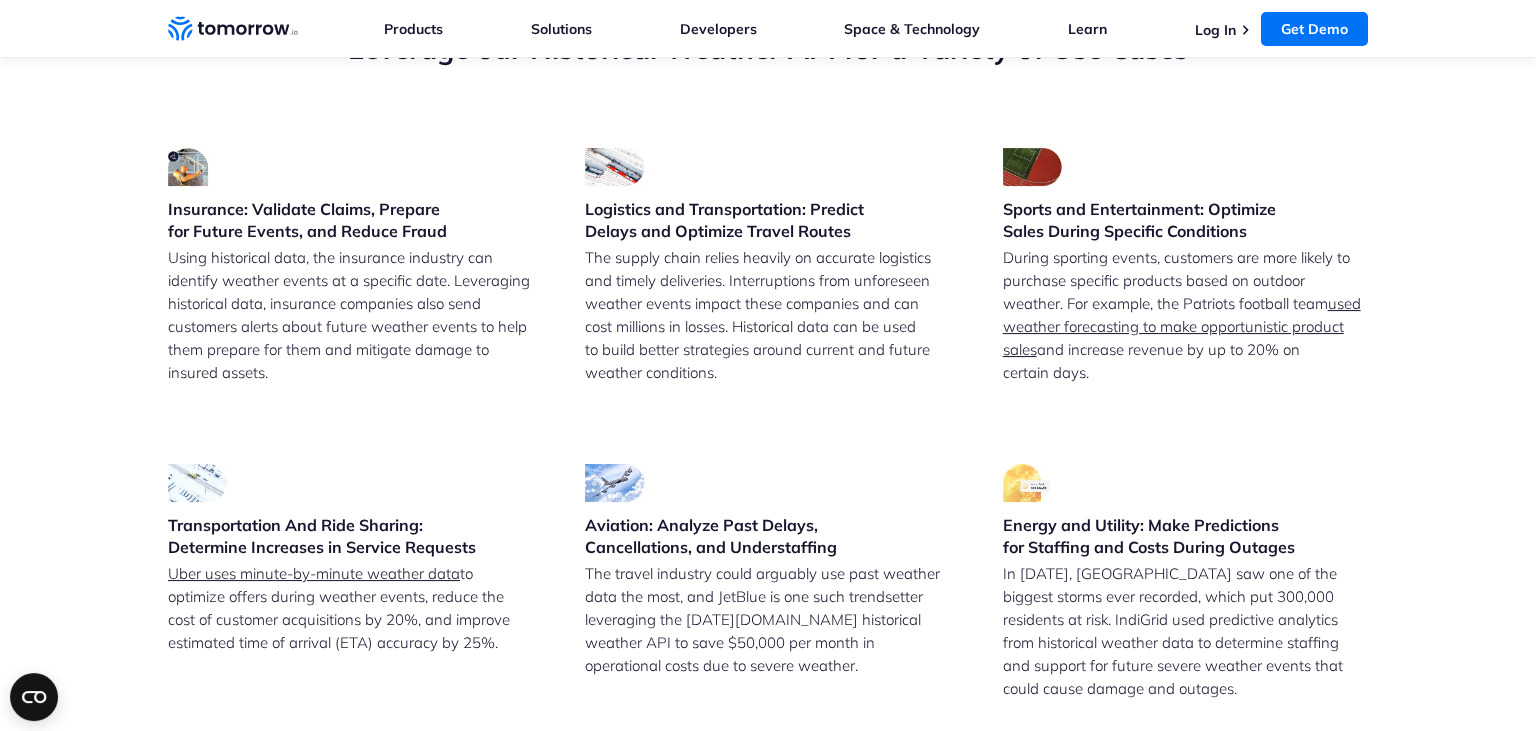 scroll, scrollTop: 5280, scrollLeft: 0, axis: vertical 